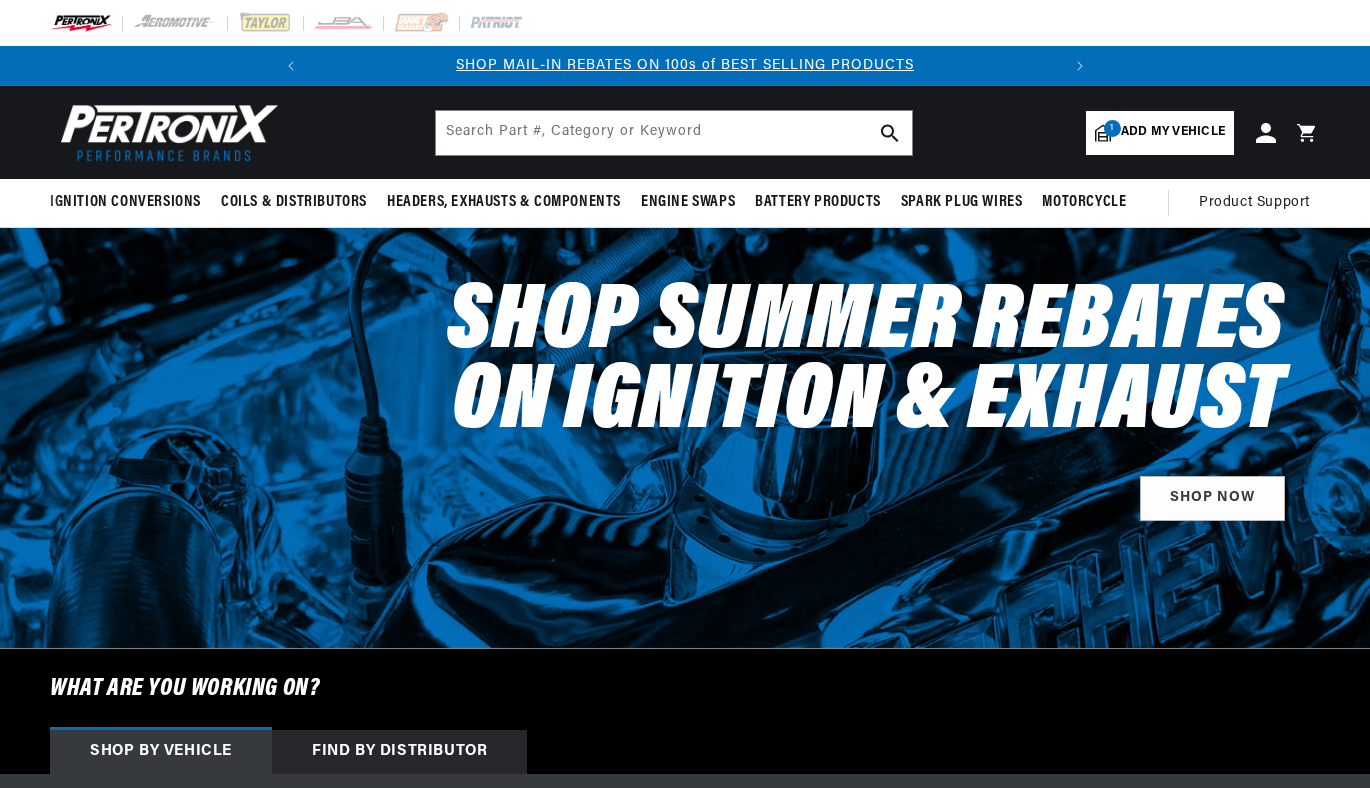 select on "2017" 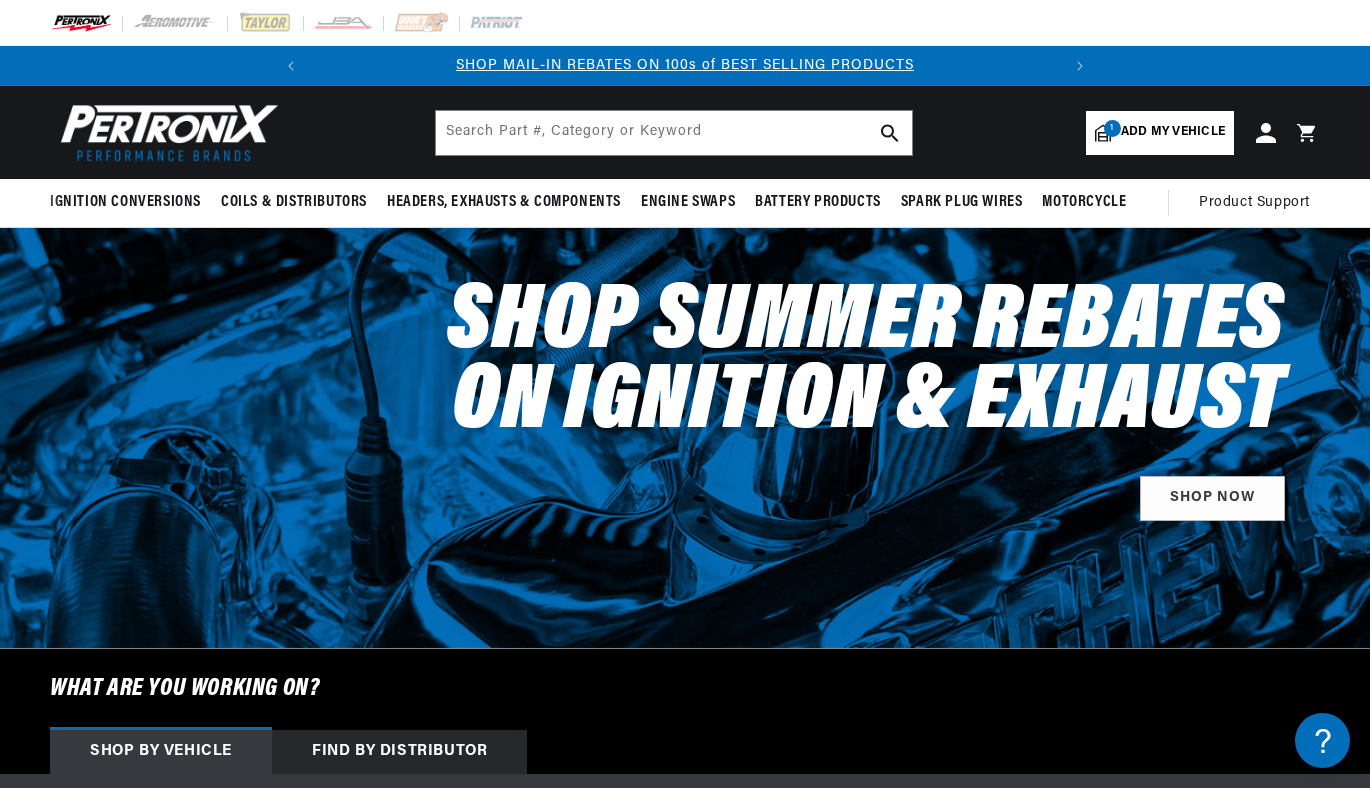 scroll, scrollTop: 0, scrollLeft: 0, axis: both 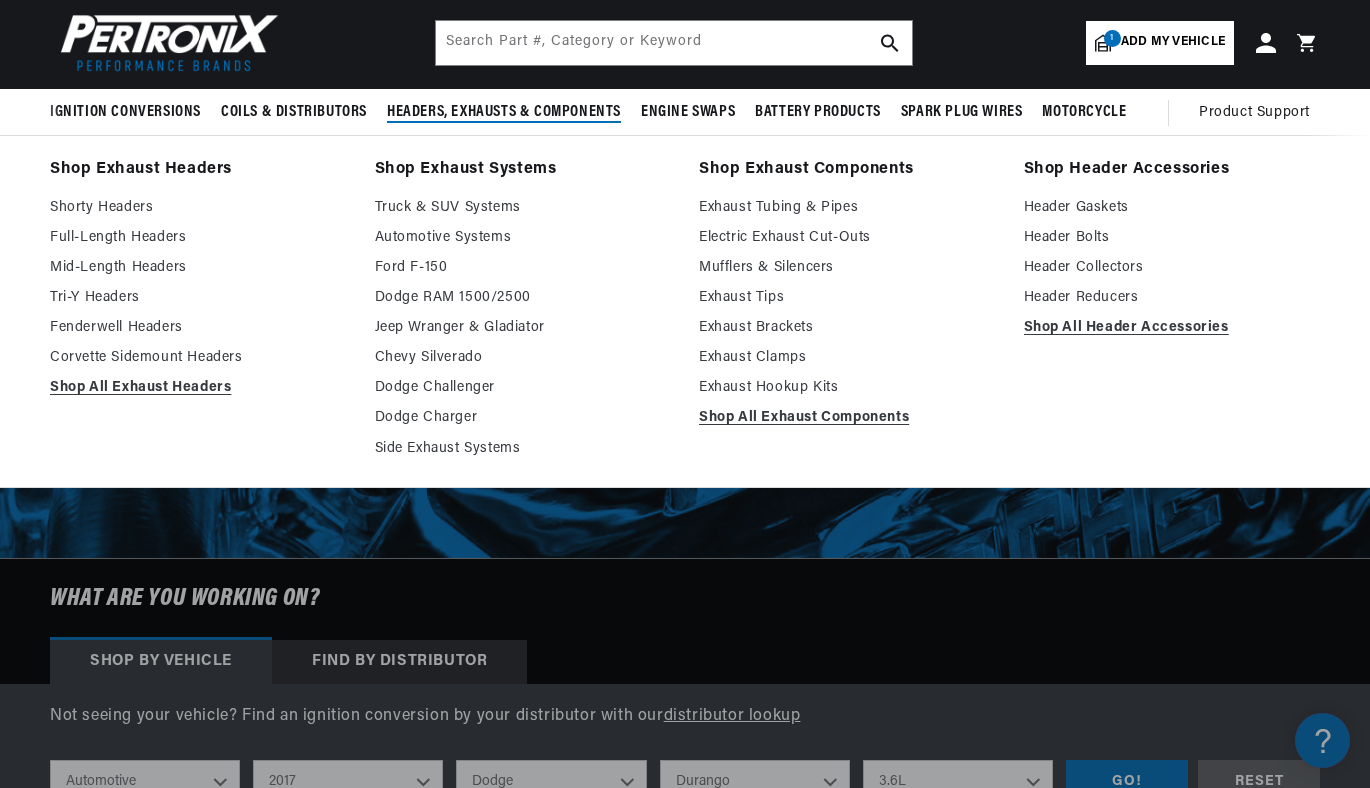 click on "Headers, Exhausts & Components" at bounding box center (504, 112) 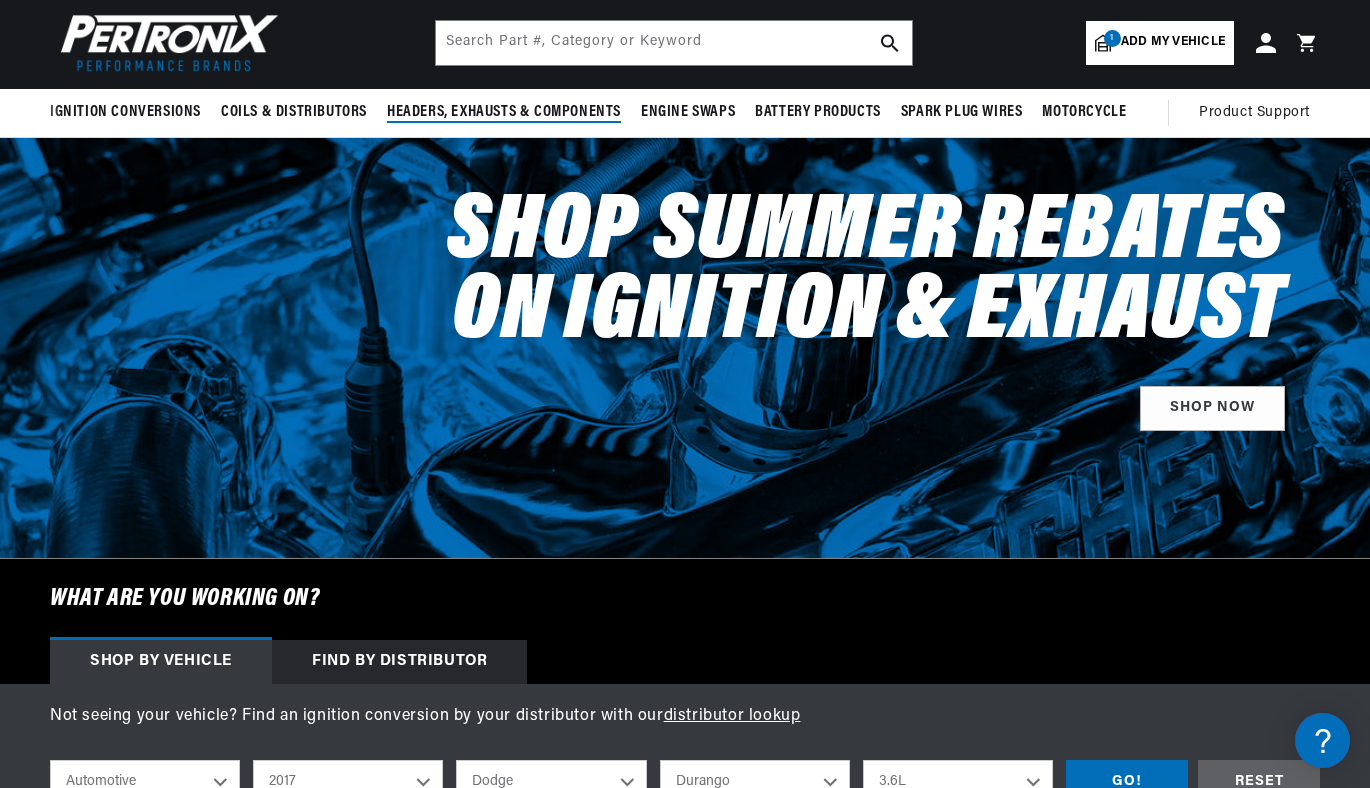 scroll, scrollTop: 0, scrollLeft: 118, axis: horizontal 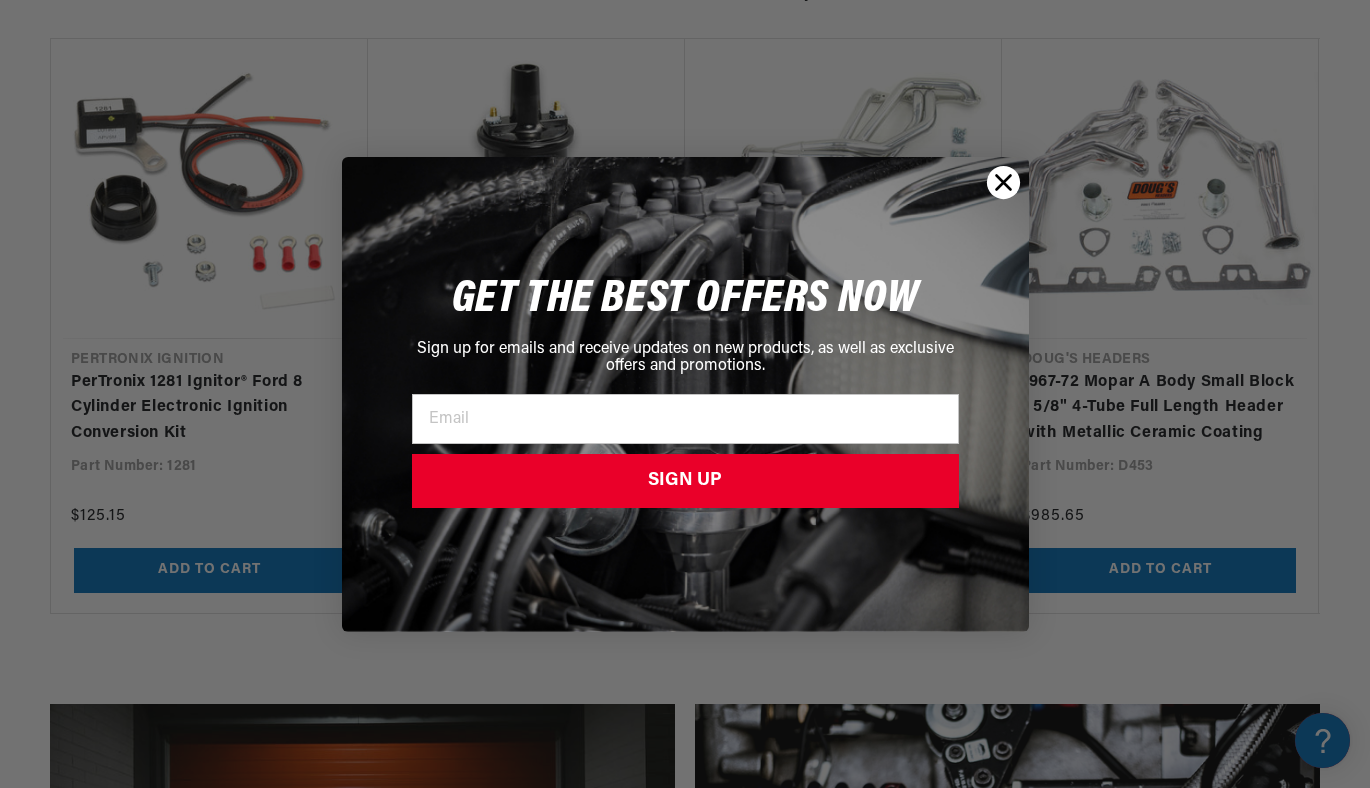click 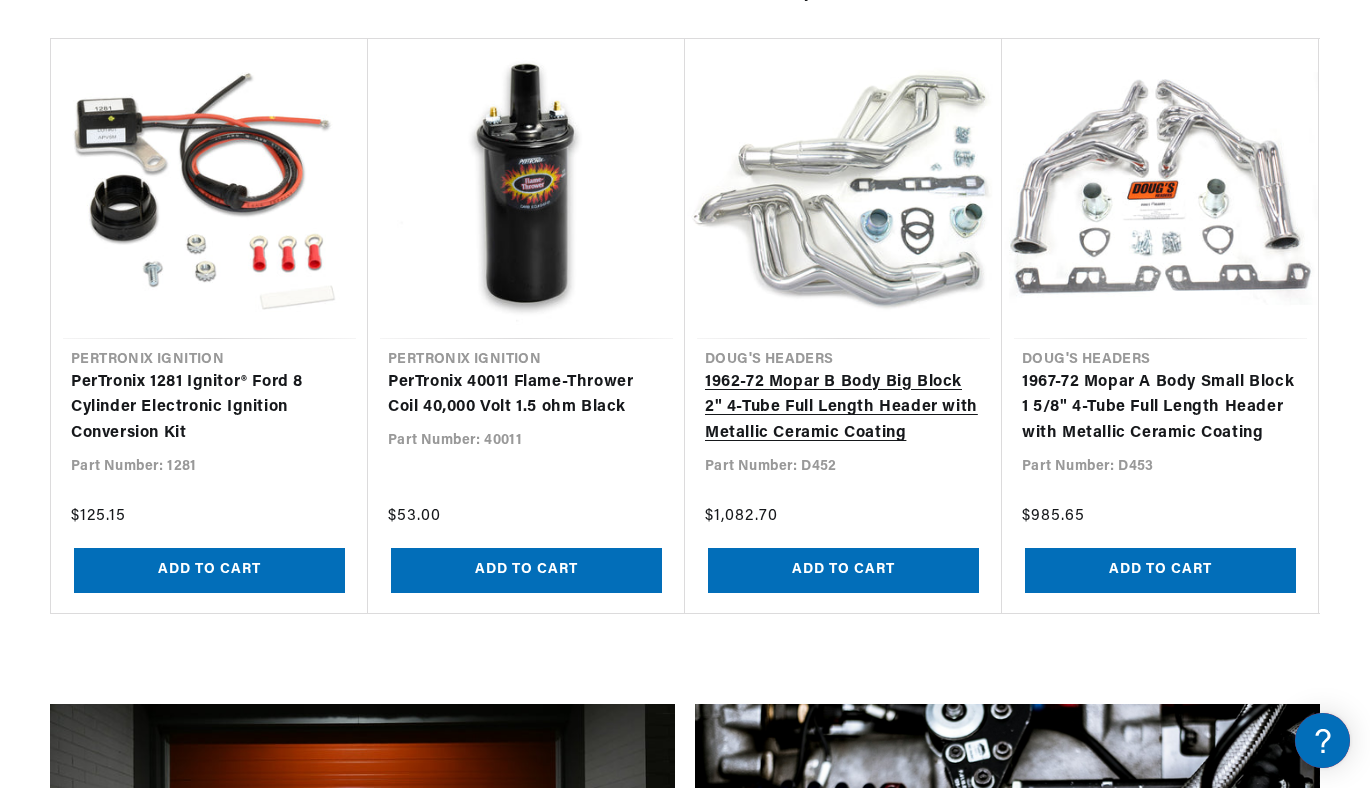 scroll, scrollTop: 0, scrollLeft: 467, axis: horizontal 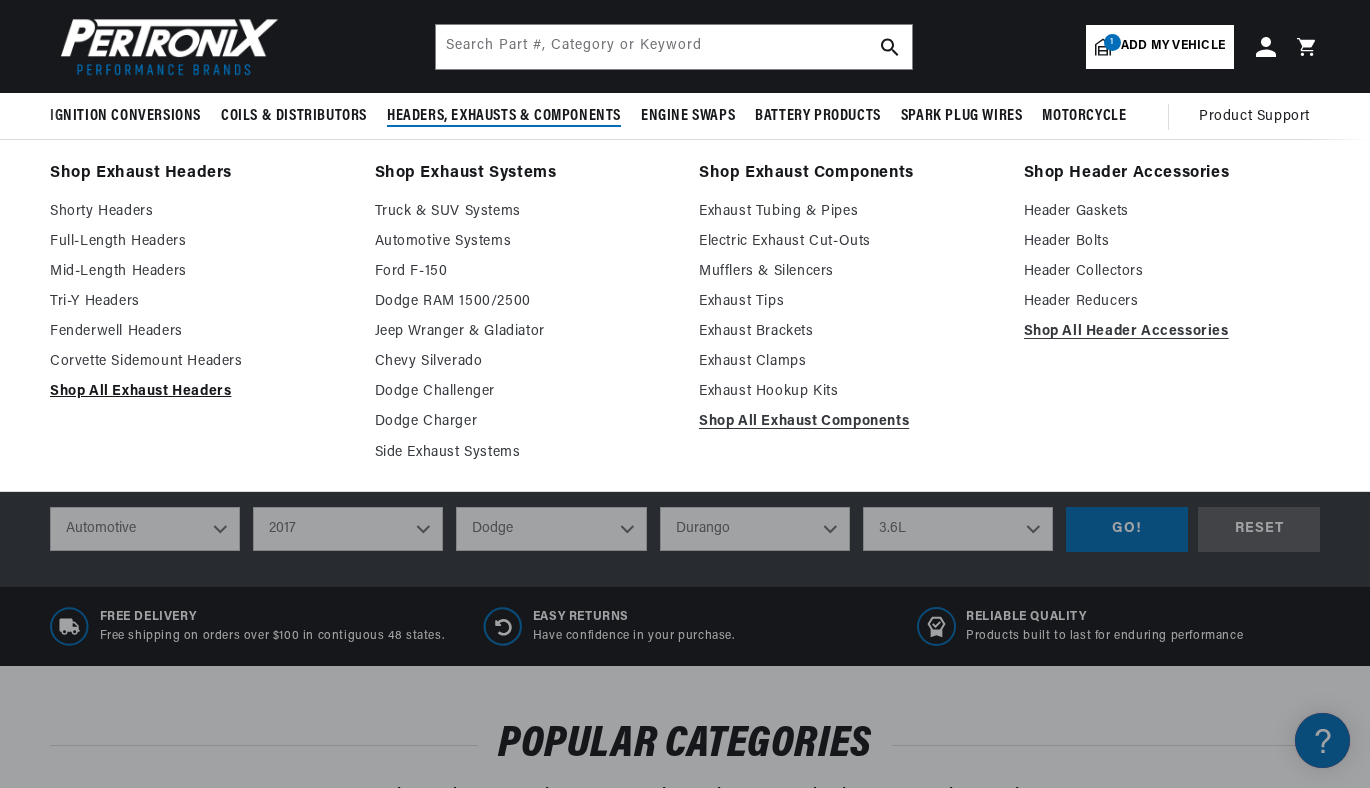 click on "Shop All Exhaust Headers" at bounding box center [198, 392] 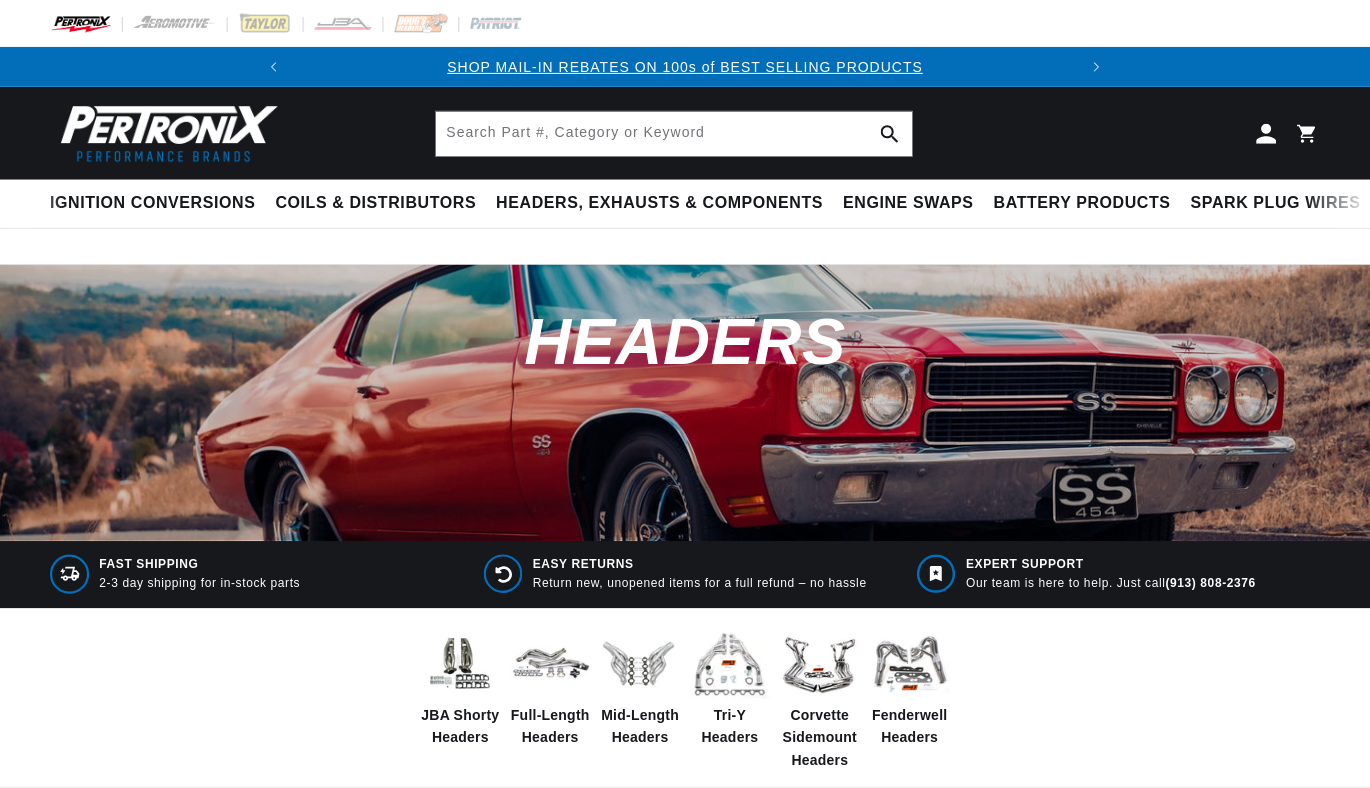 scroll, scrollTop: 0, scrollLeft: 0, axis: both 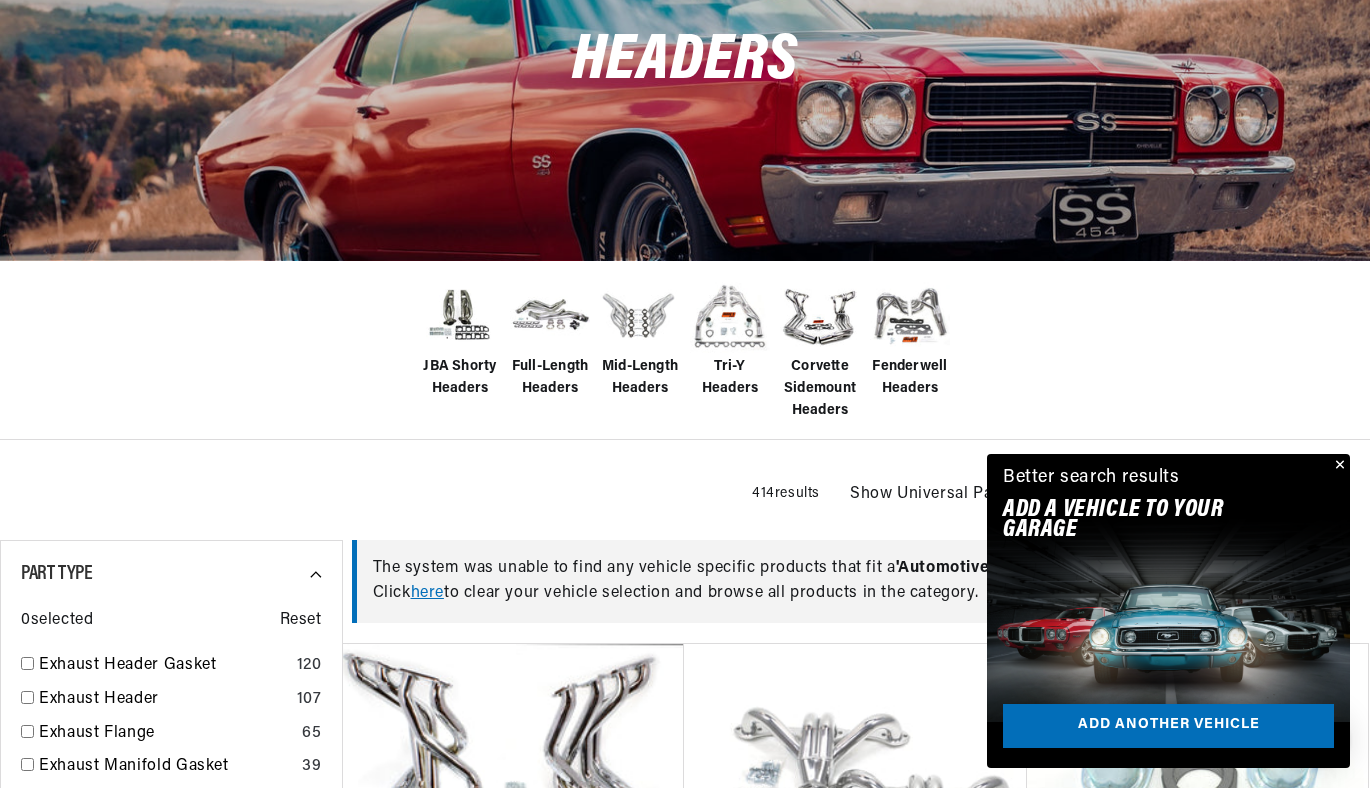drag, startPoint x: 1337, startPoint y: 467, endPoint x: 1161, endPoint y: 456, distance: 176.34341 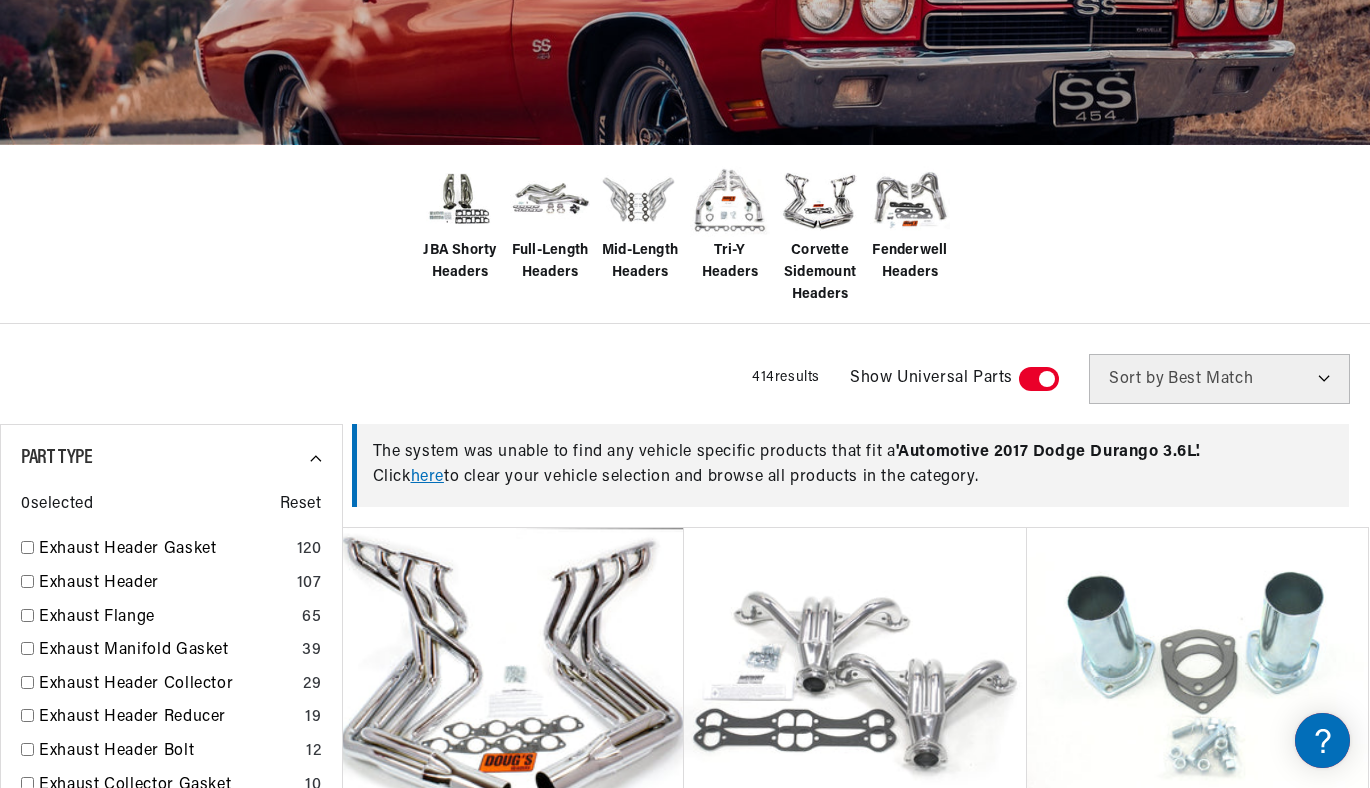 scroll, scrollTop: 375, scrollLeft: 0, axis: vertical 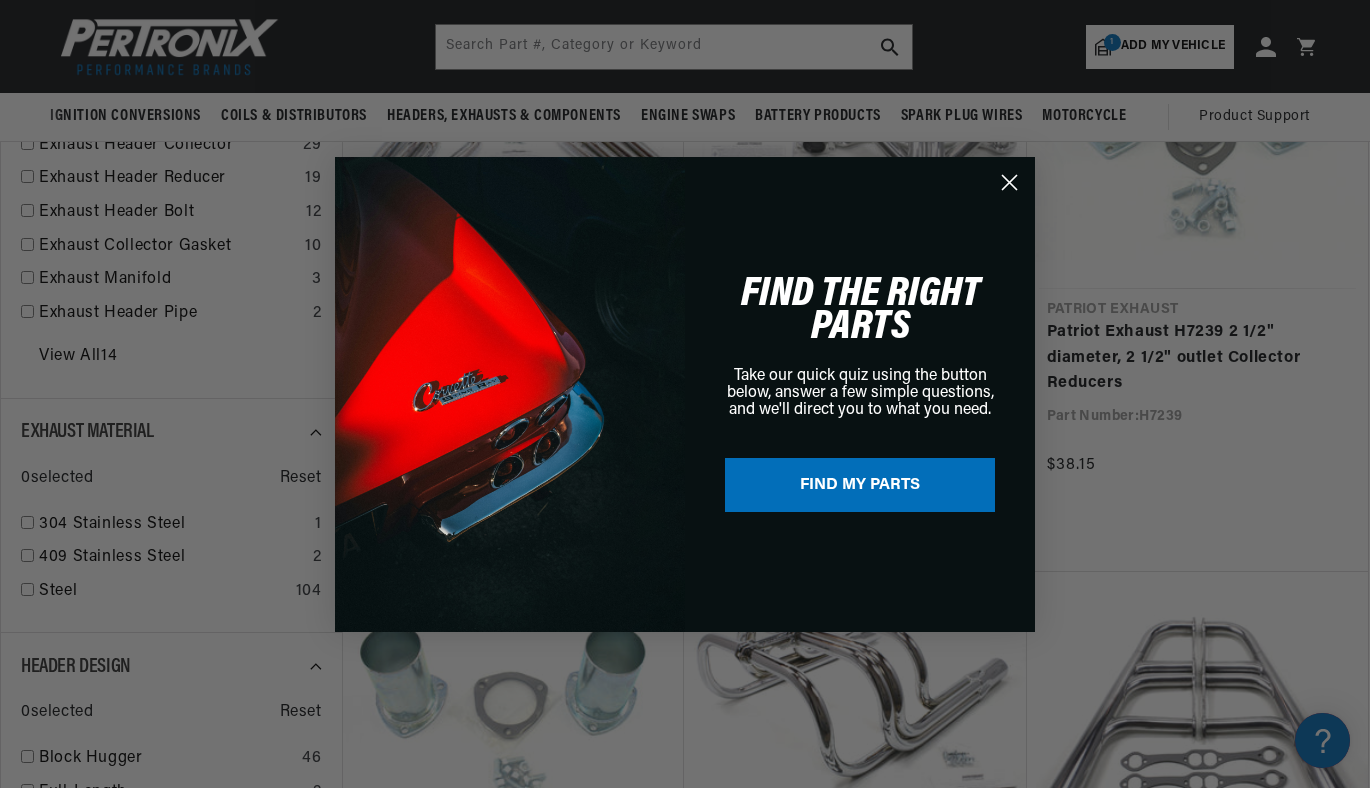 click 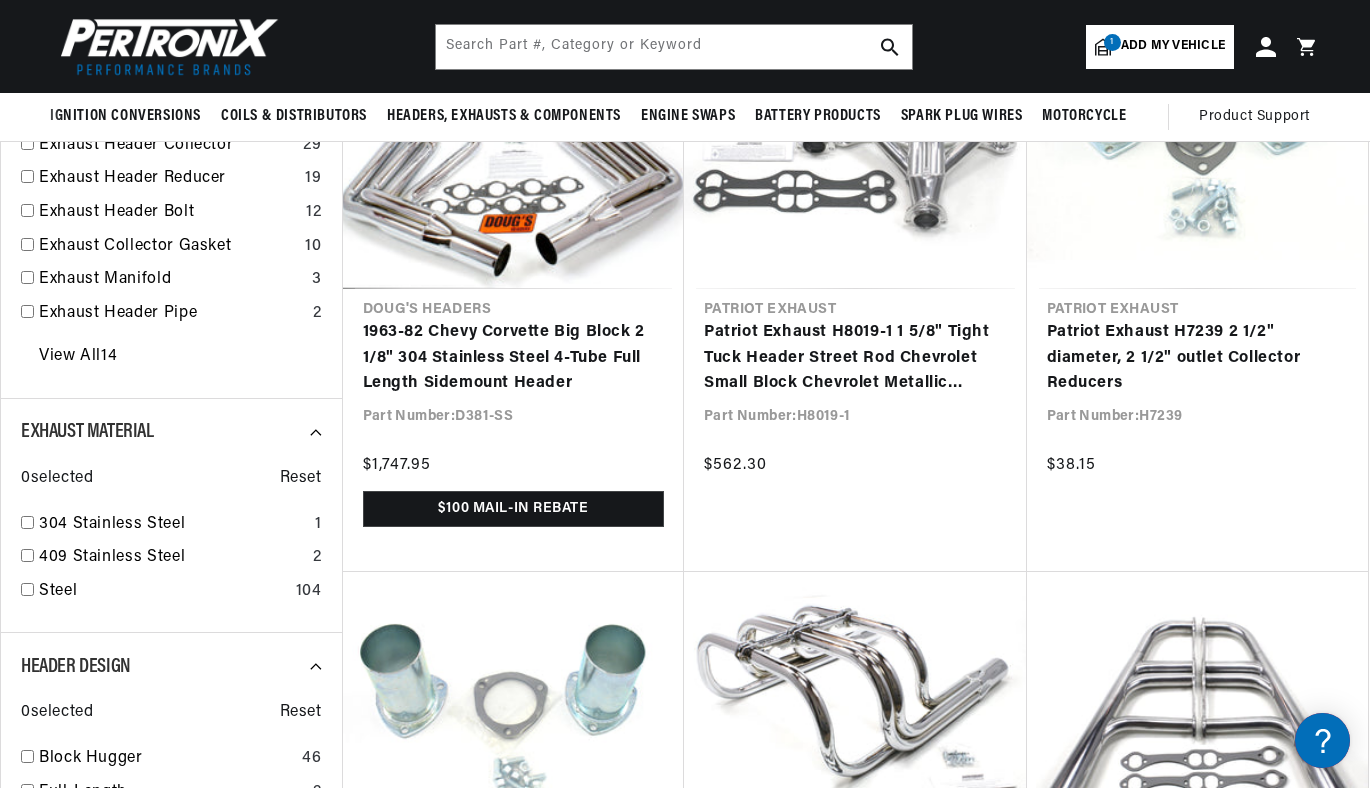 scroll, scrollTop: 0, scrollLeft: 0, axis: both 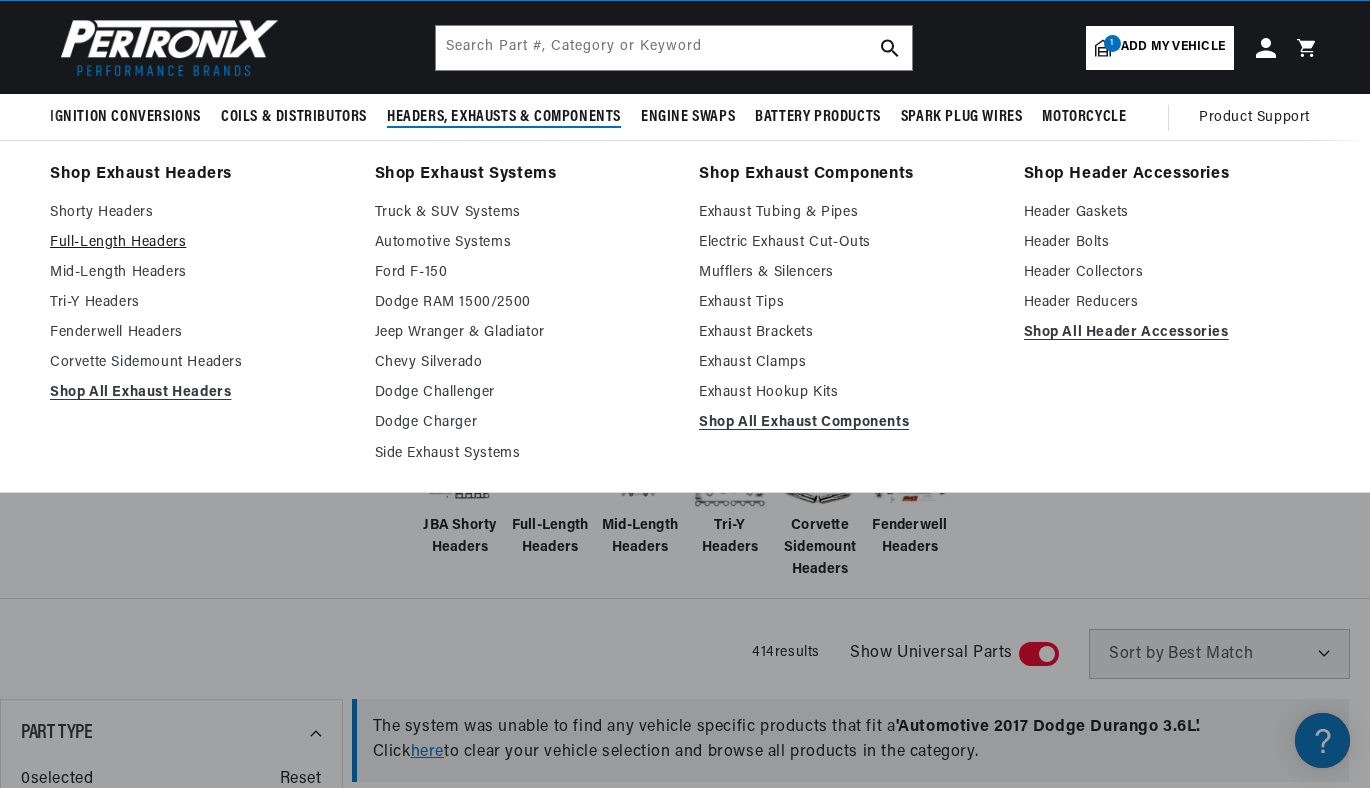 click on "Full-Length Headers" at bounding box center [198, 243] 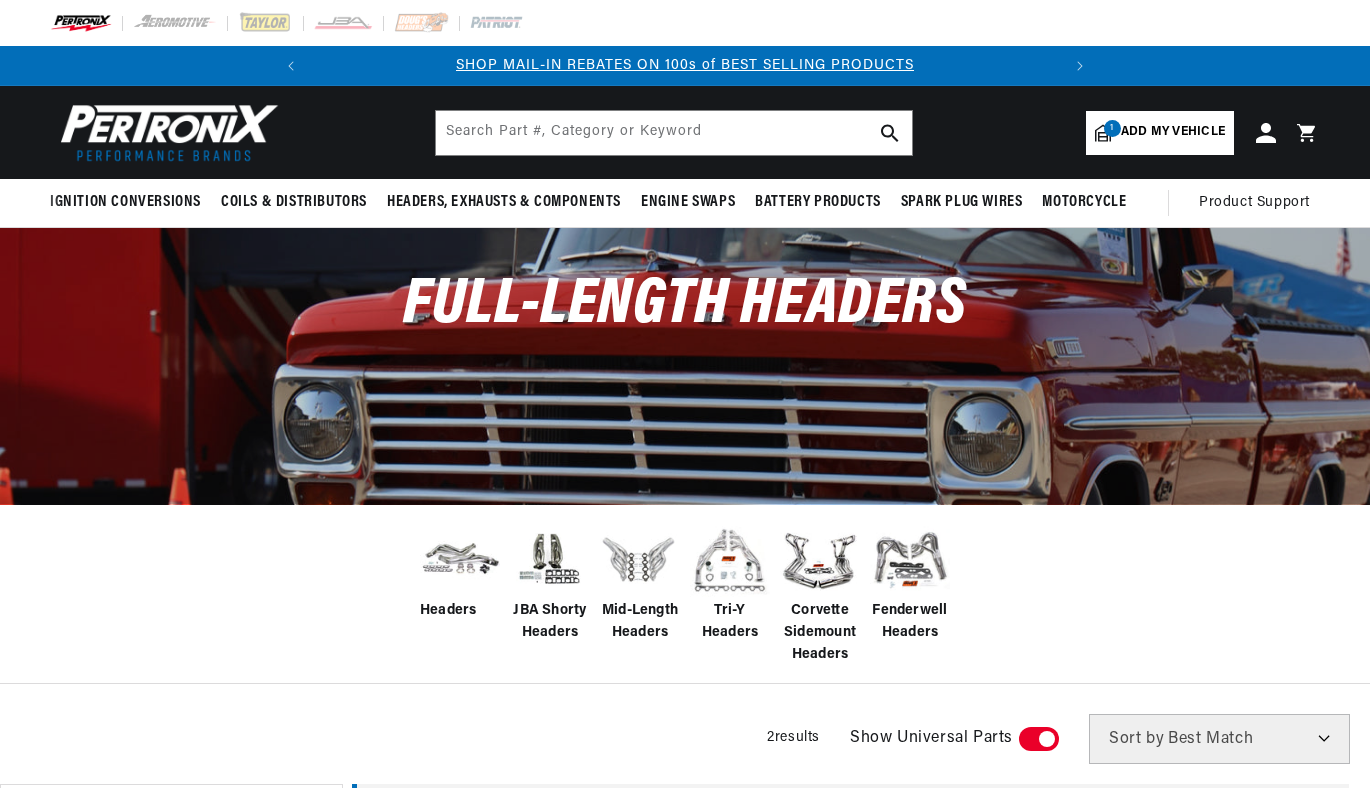 scroll, scrollTop: 0, scrollLeft: 0, axis: both 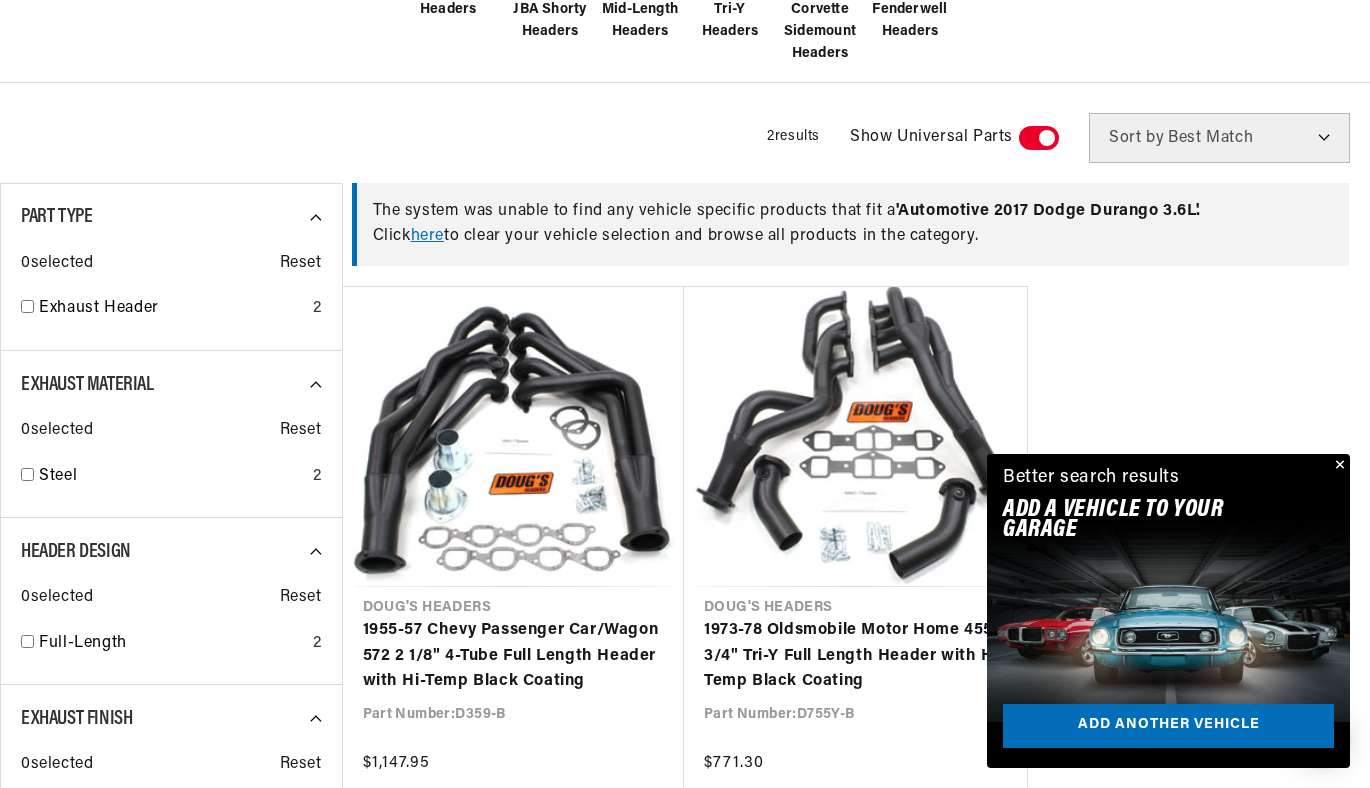 click at bounding box center (1338, 466) 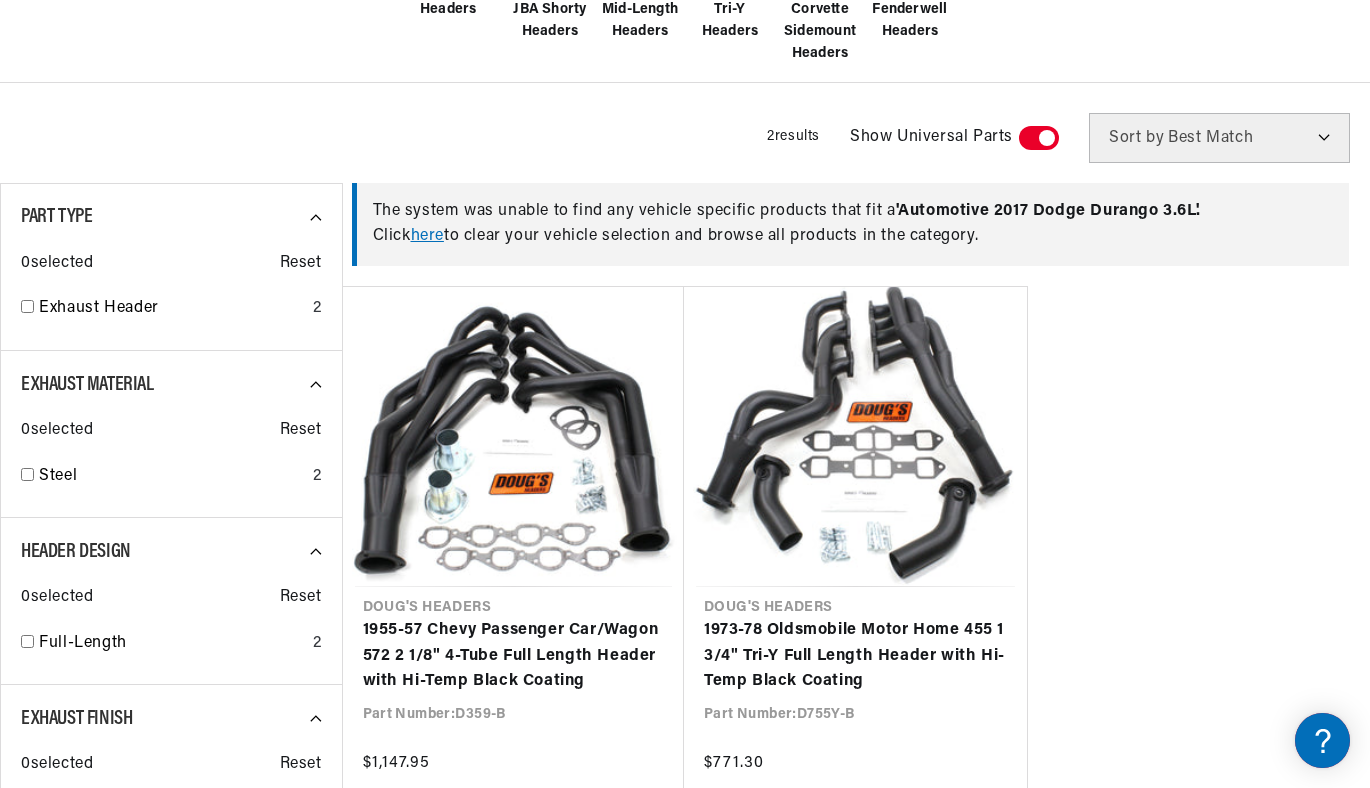 scroll, scrollTop: 0, scrollLeft: 0, axis: both 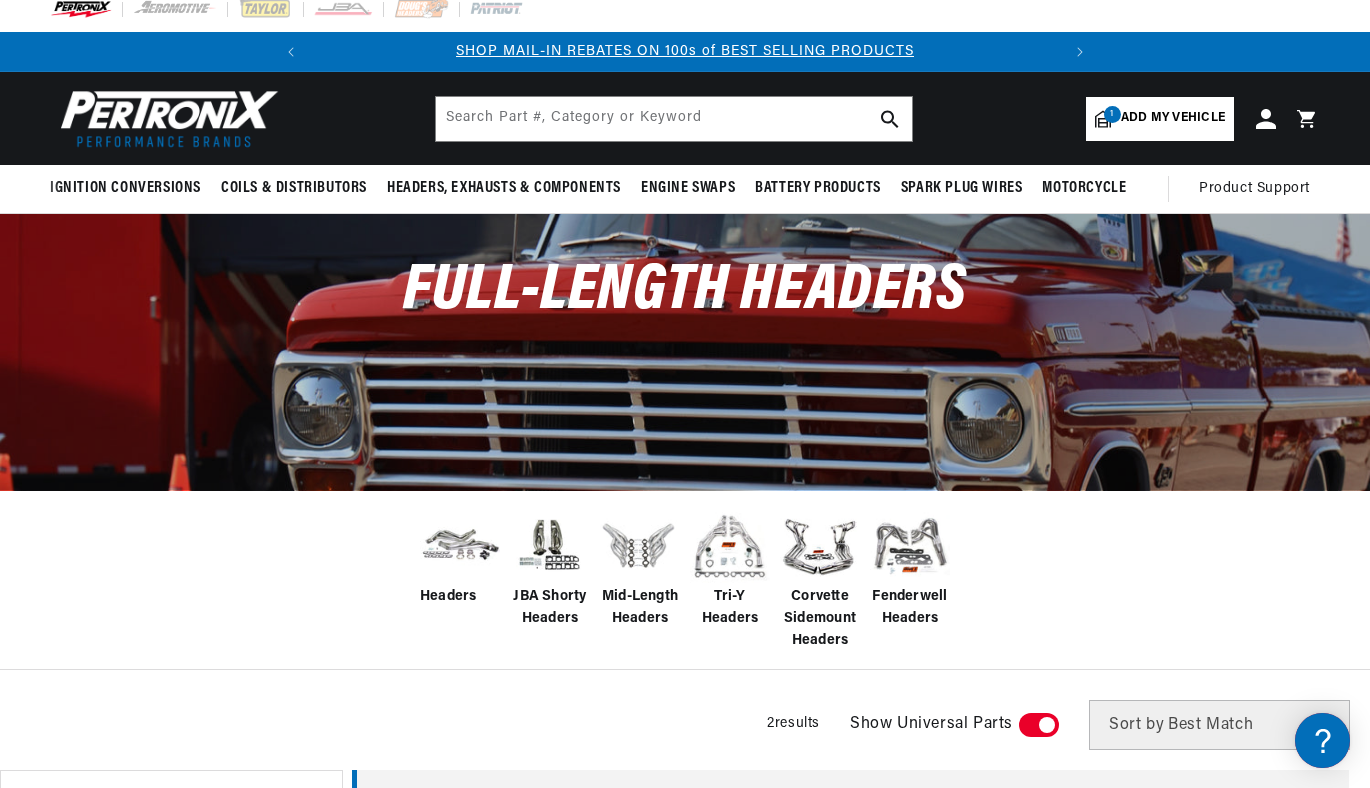 click at bounding box center [730, 546] 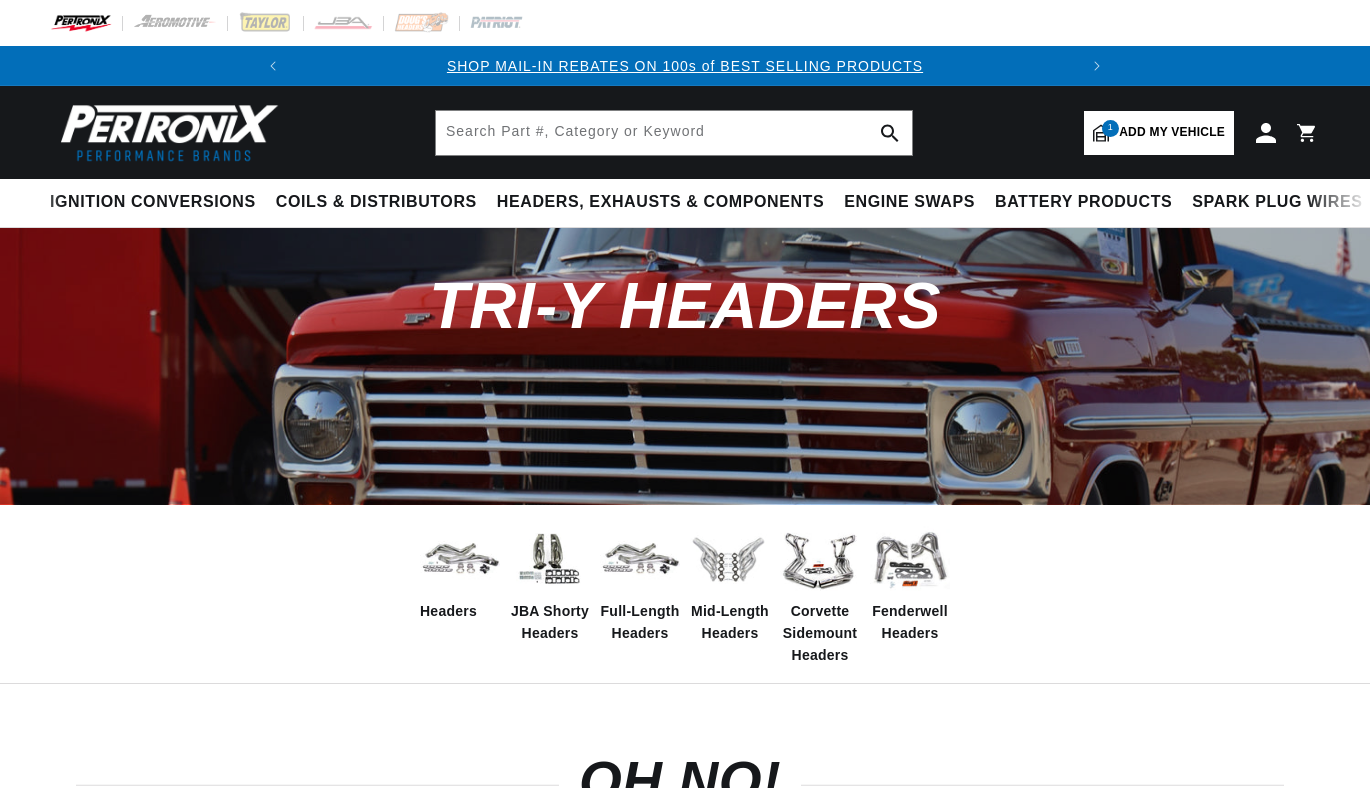 scroll, scrollTop: 0, scrollLeft: 0, axis: both 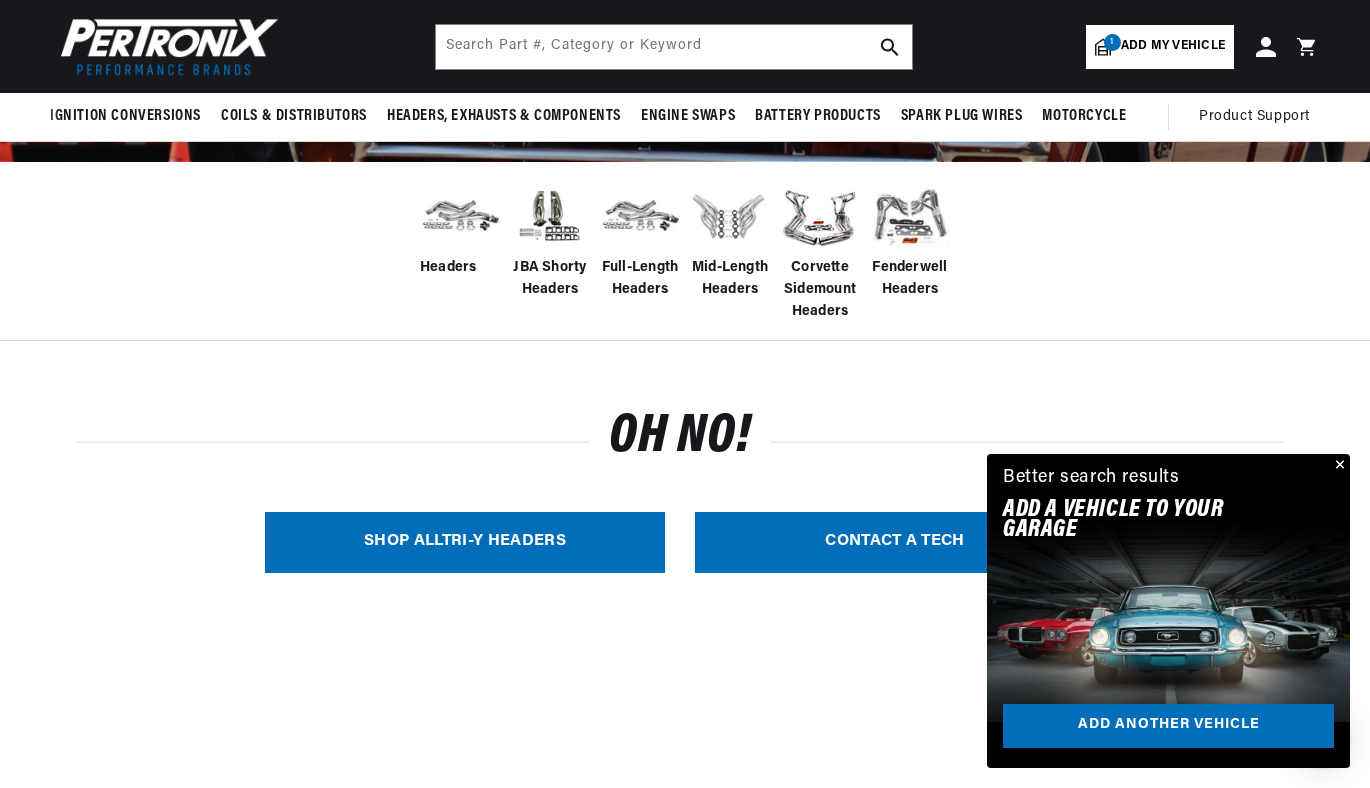 click on "SHOP ALL  Tri-Y Headers" at bounding box center [465, 542] 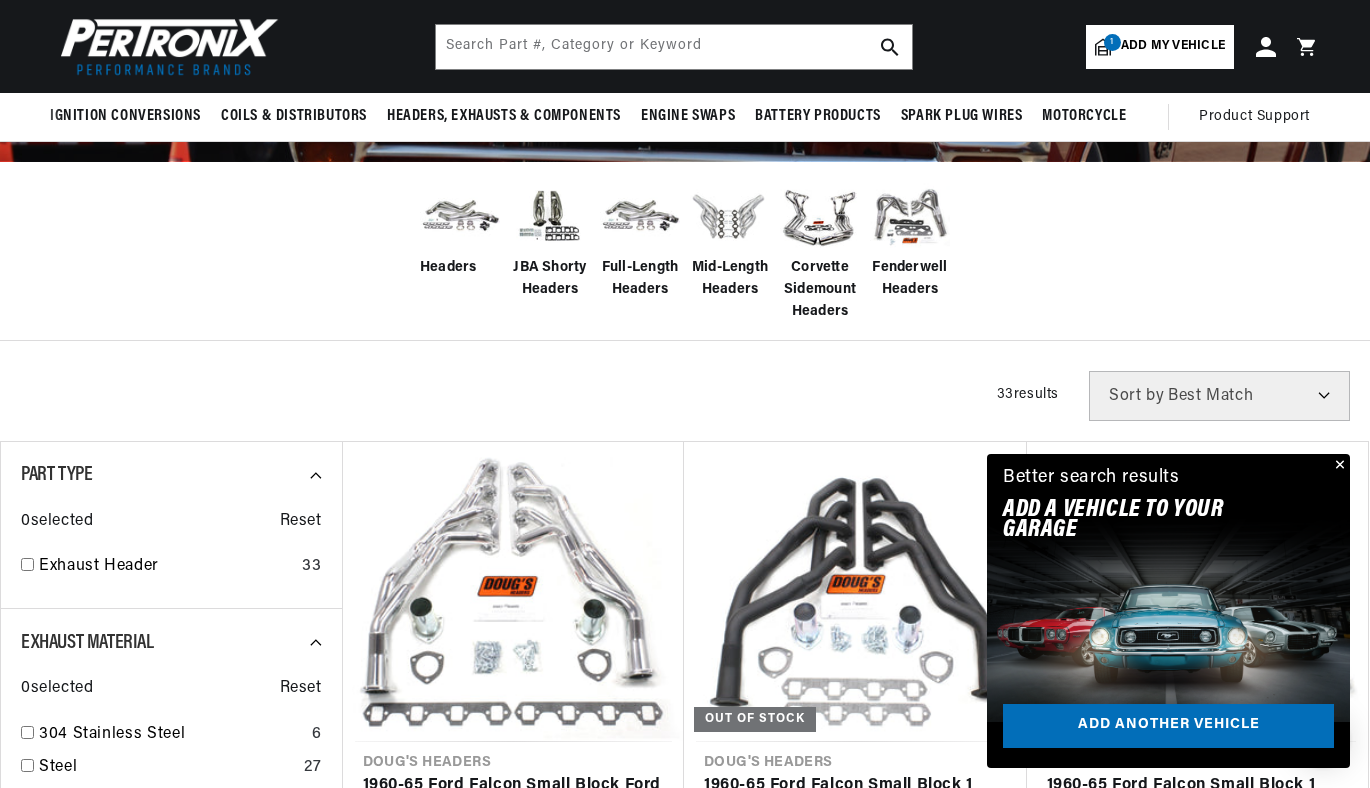 click at bounding box center [1338, 466] 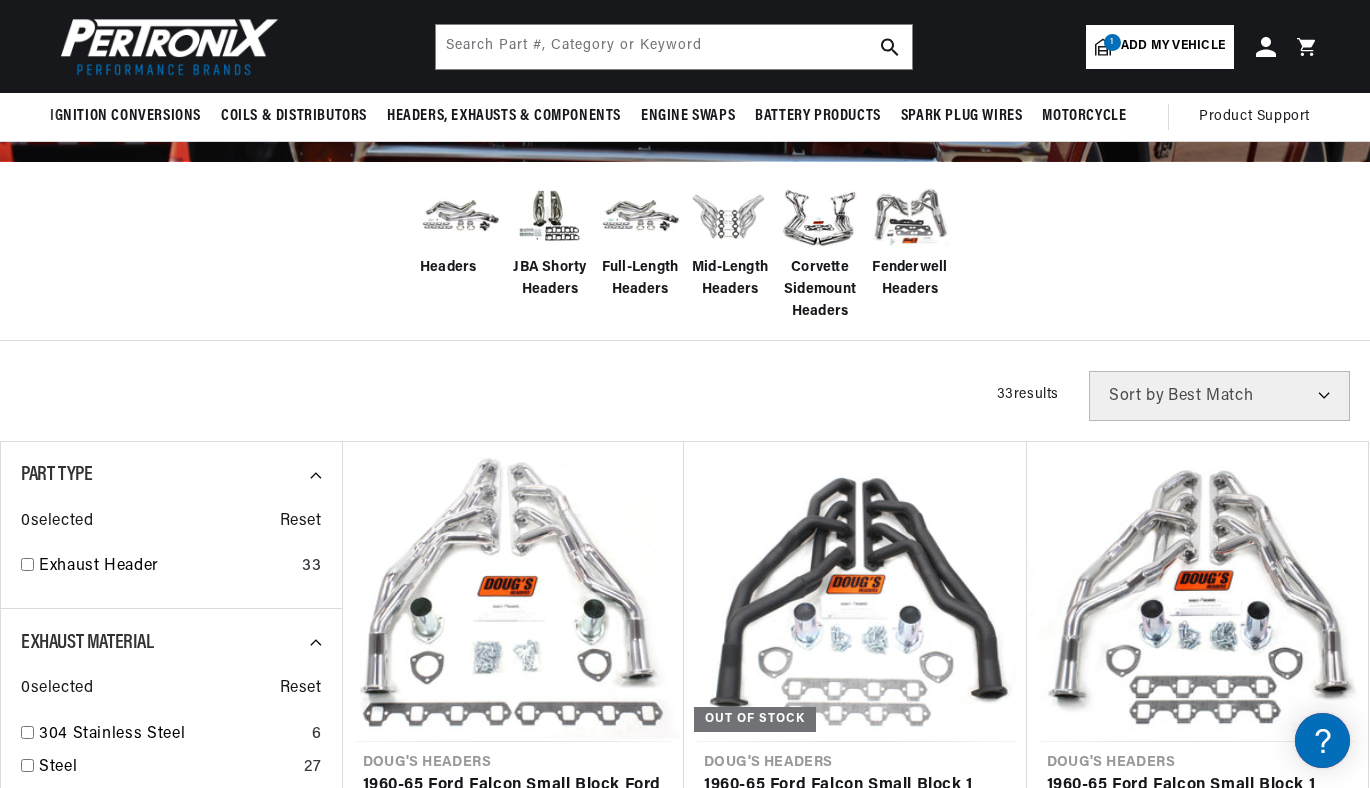 scroll, scrollTop: 0, scrollLeft: 78, axis: horizontal 